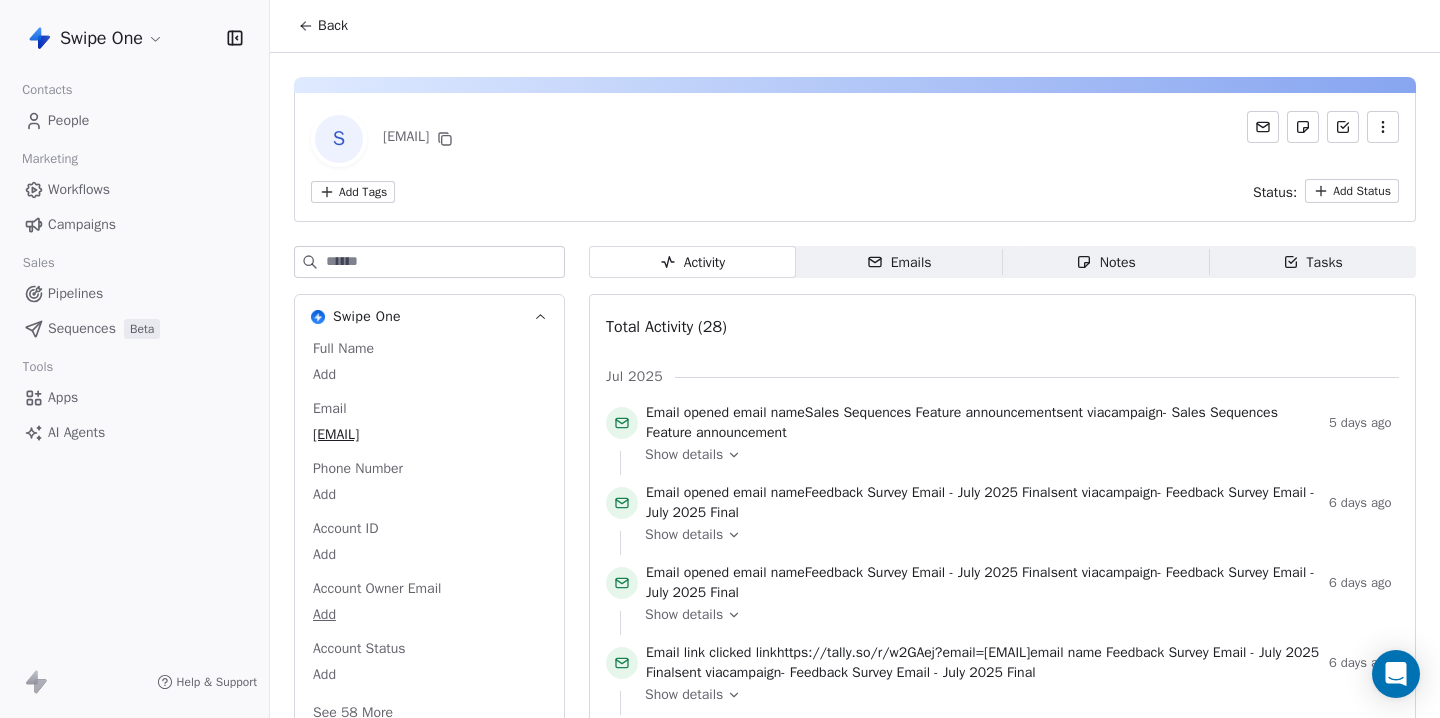 scroll, scrollTop: 0, scrollLeft: 0, axis: both 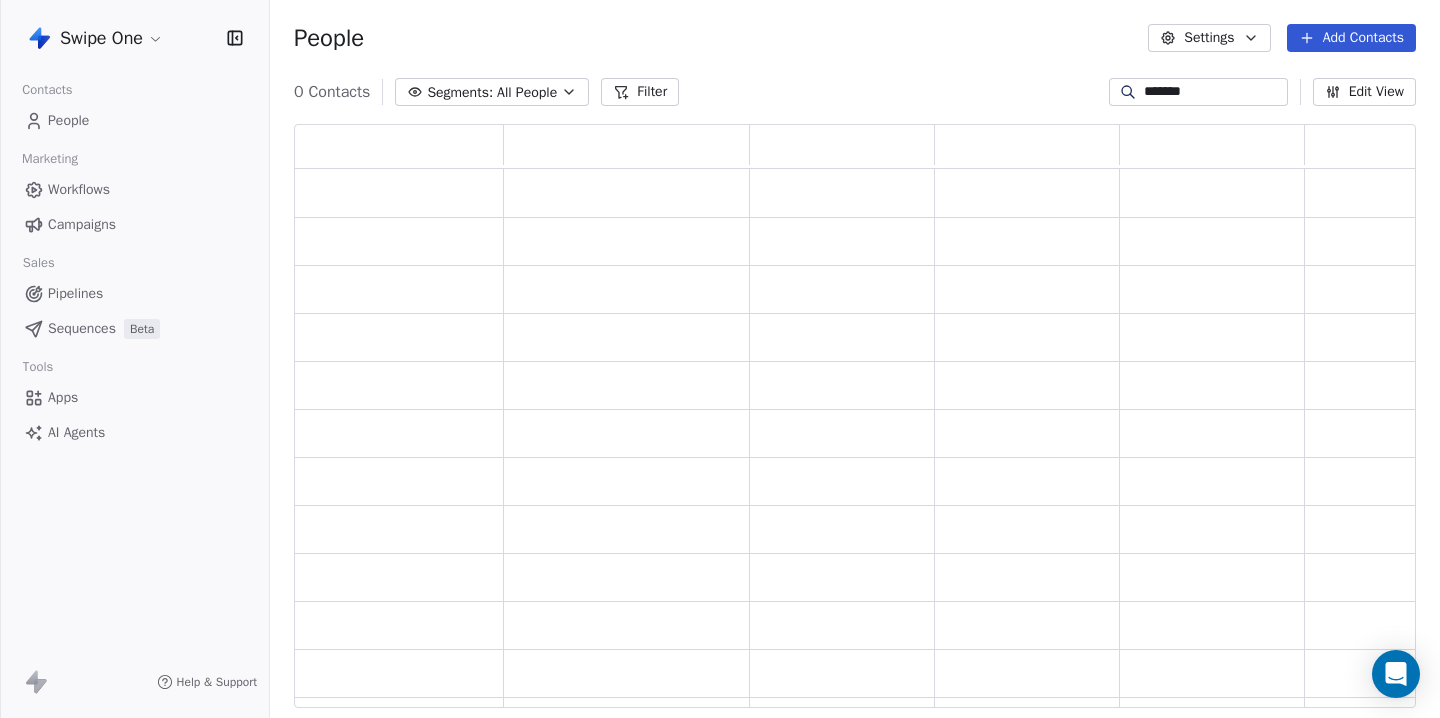 click on "*******" at bounding box center [1214, 92] 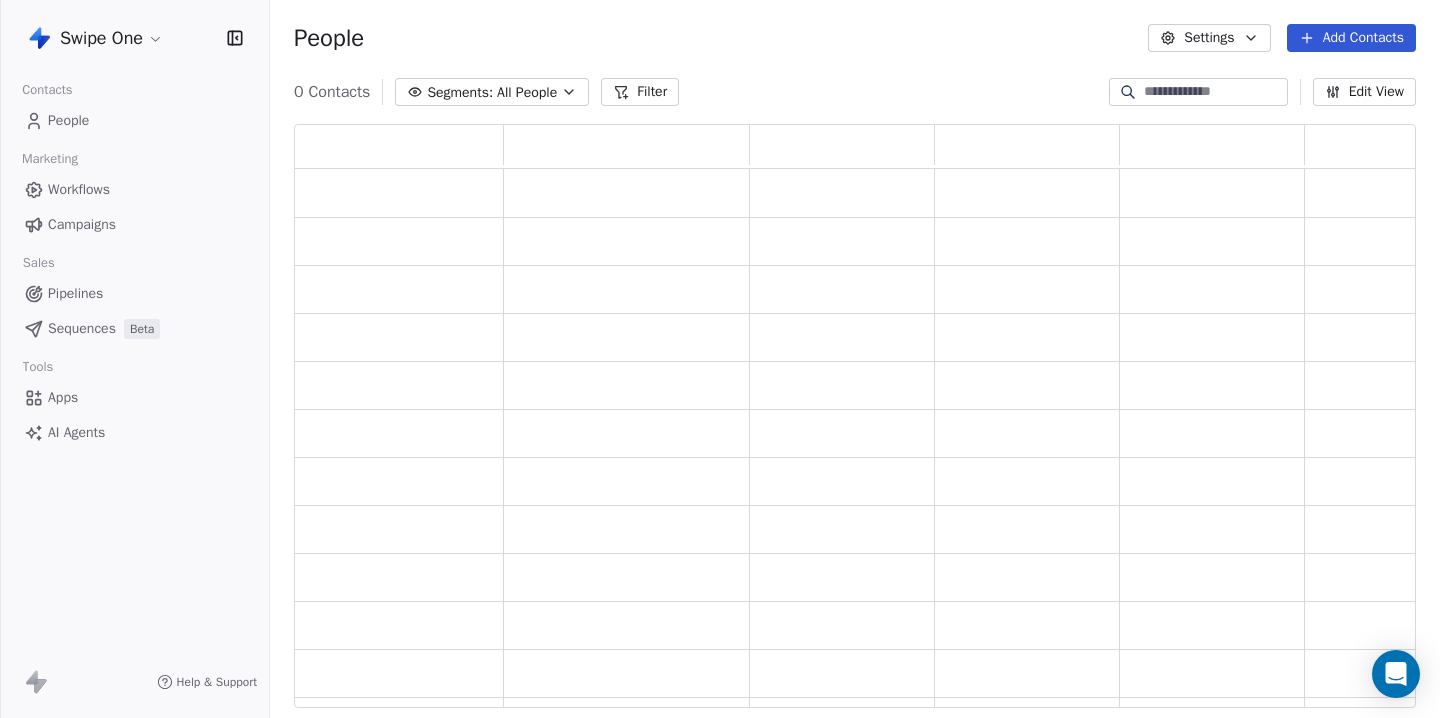 type 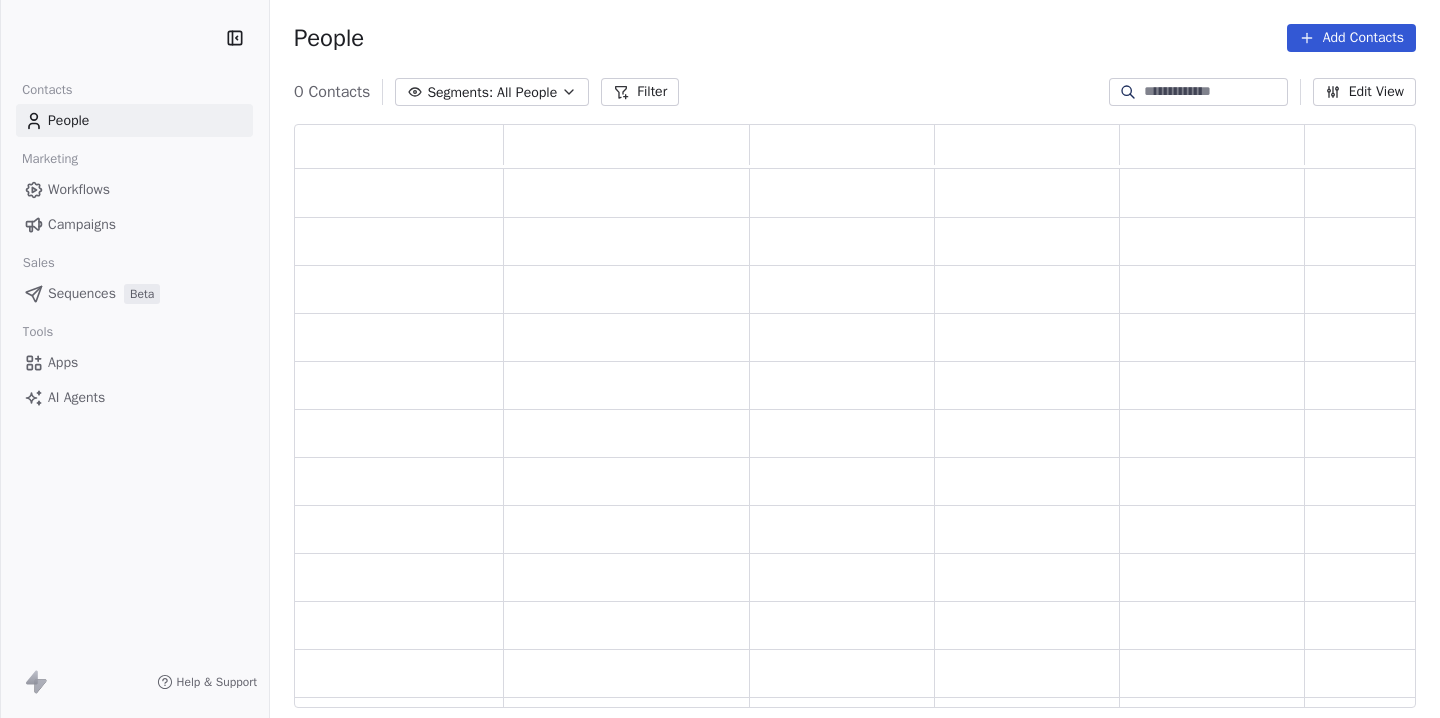 scroll, scrollTop: 0, scrollLeft: 0, axis: both 